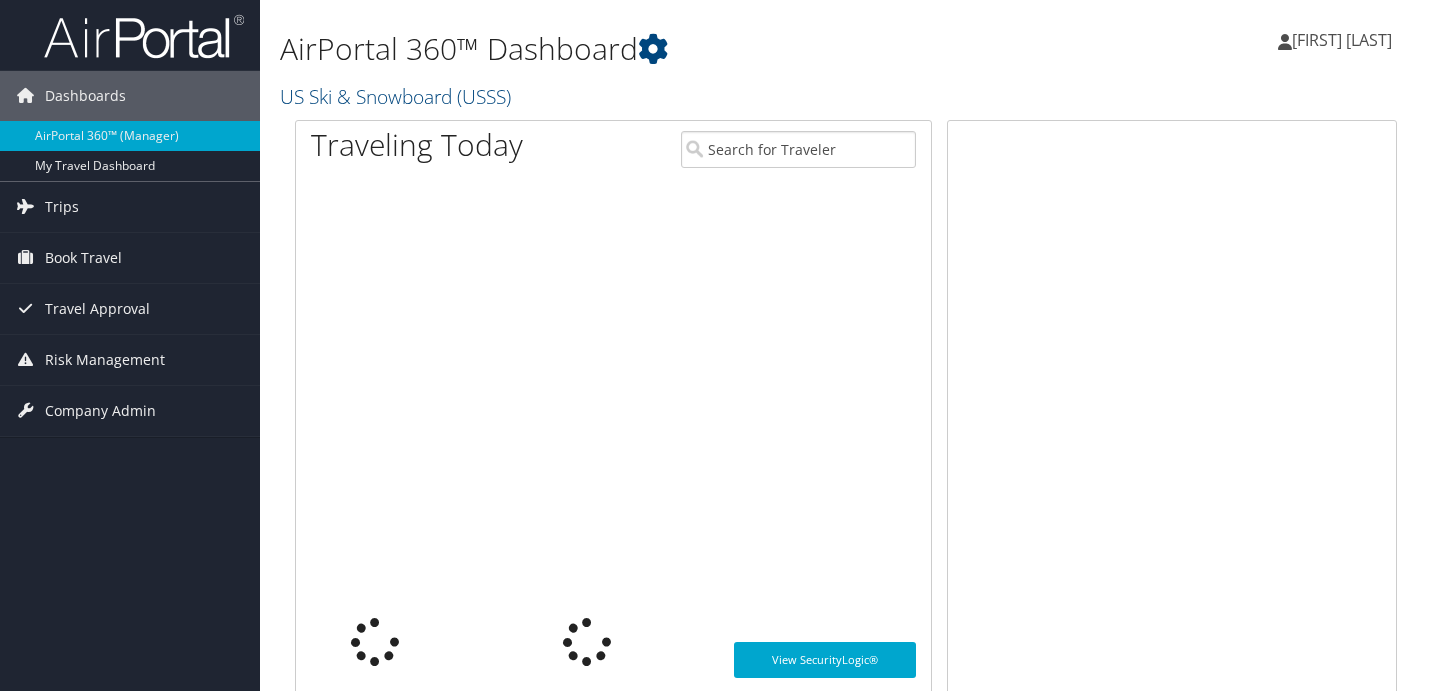 scroll, scrollTop: 0, scrollLeft: 0, axis: both 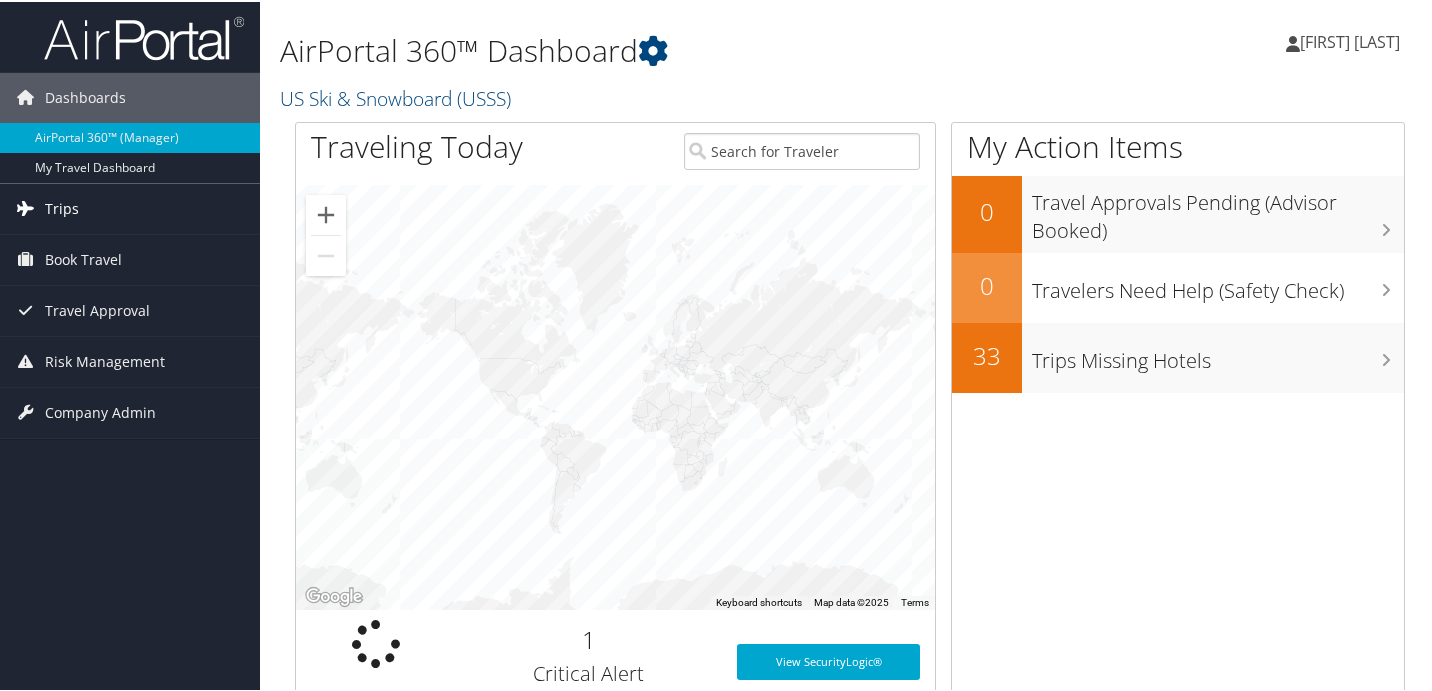 click on "Trips" at bounding box center [62, 207] 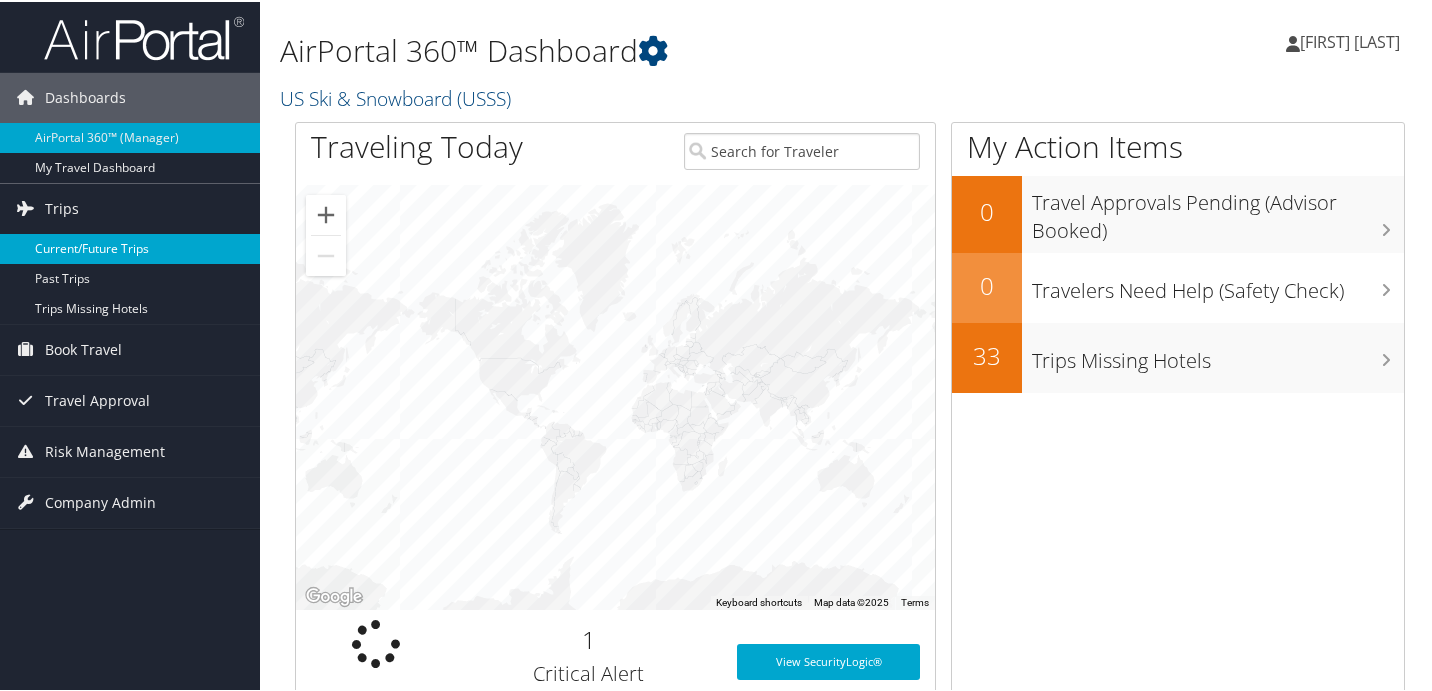 click on "Current/Future Trips" at bounding box center (130, 247) 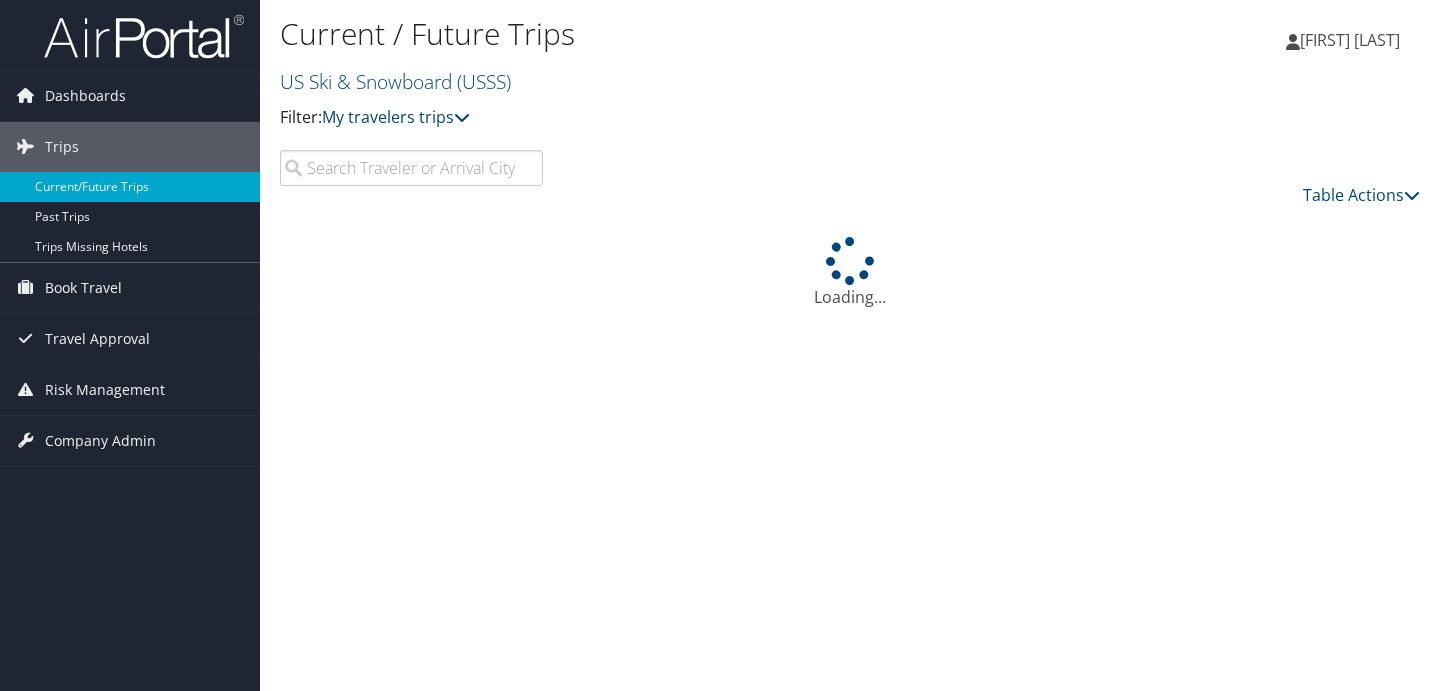 scroll, scrollTop: 0, scrollLeft: 0, axis: both 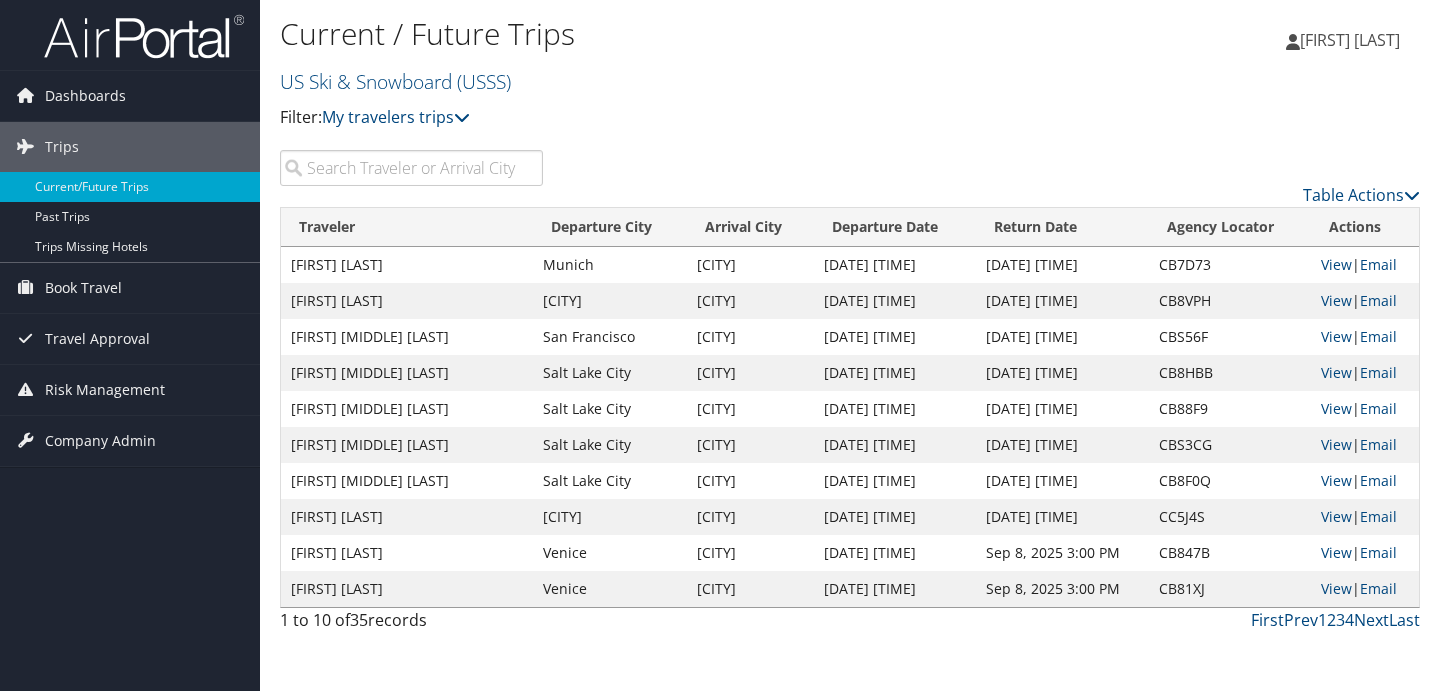 click on "[DATE] [TIME]" at bounding box center [894, 553] 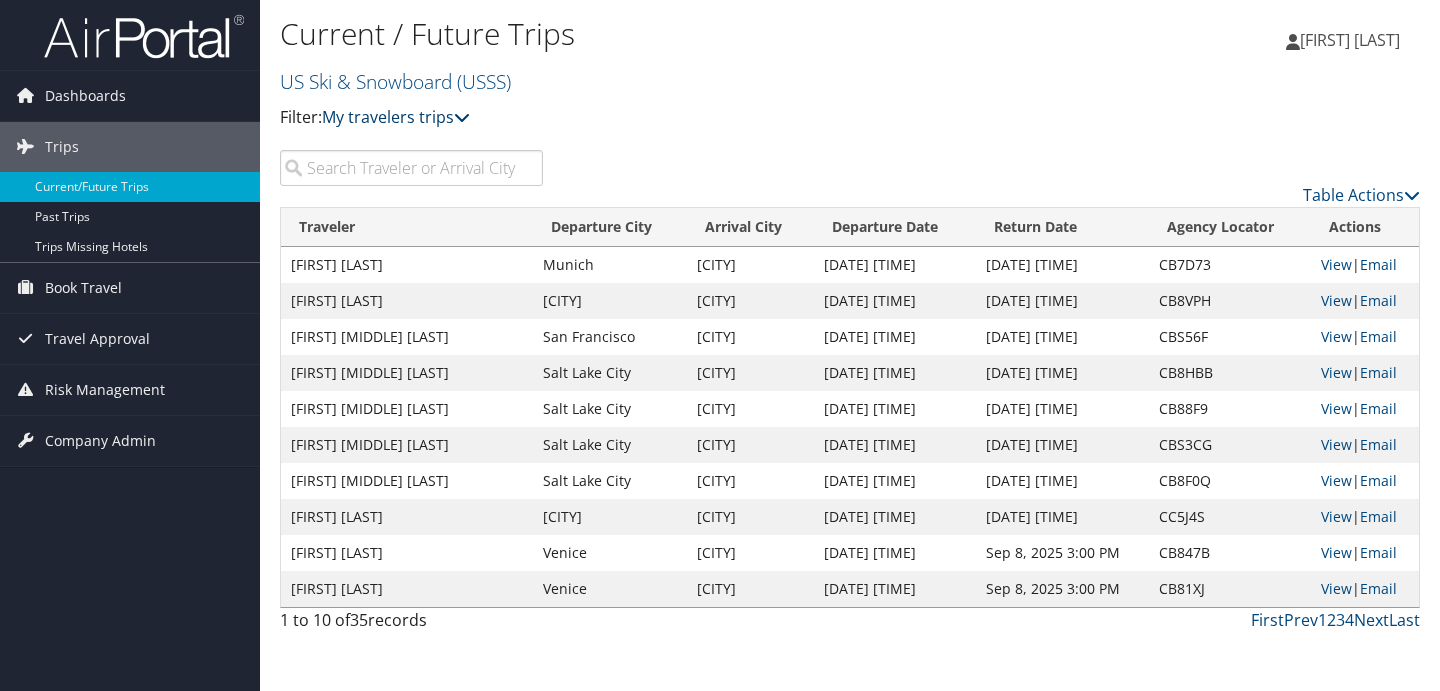 click at bounding box center (462, 117) 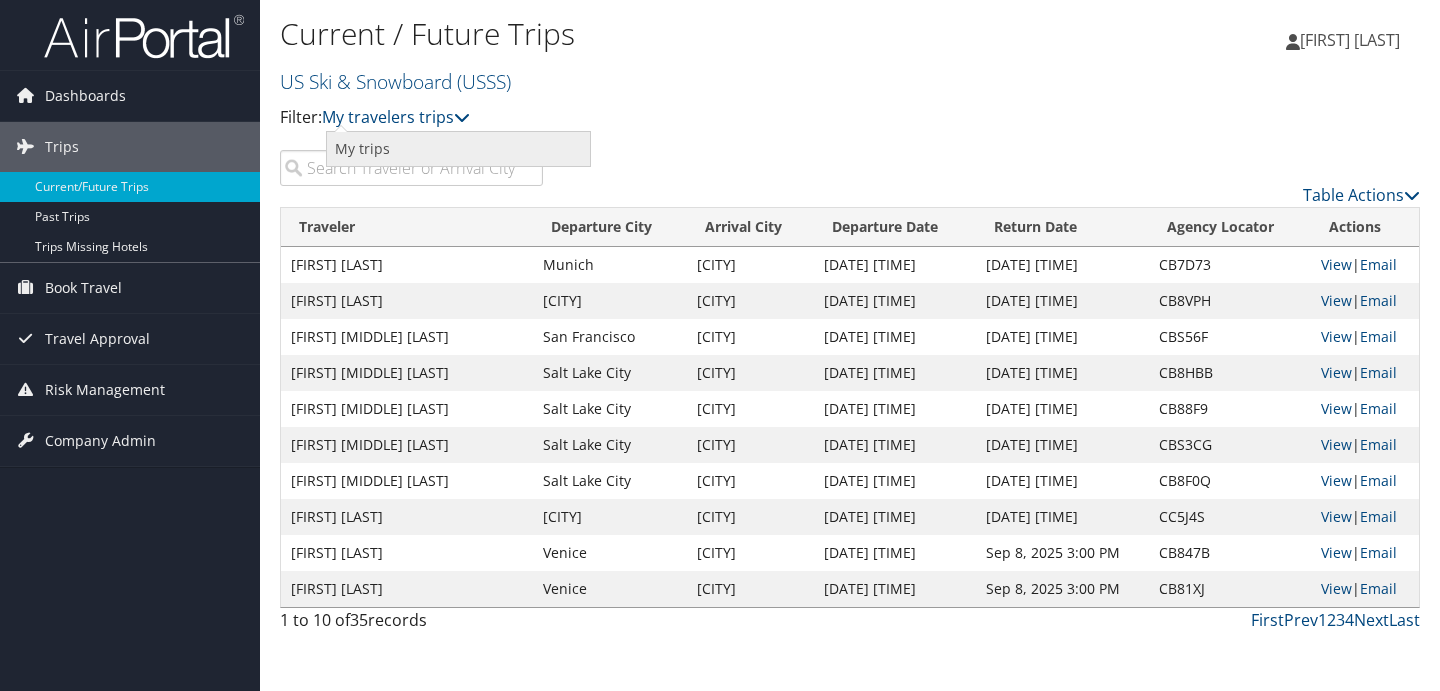 click on "My trips" at bounding box center [458, 149] 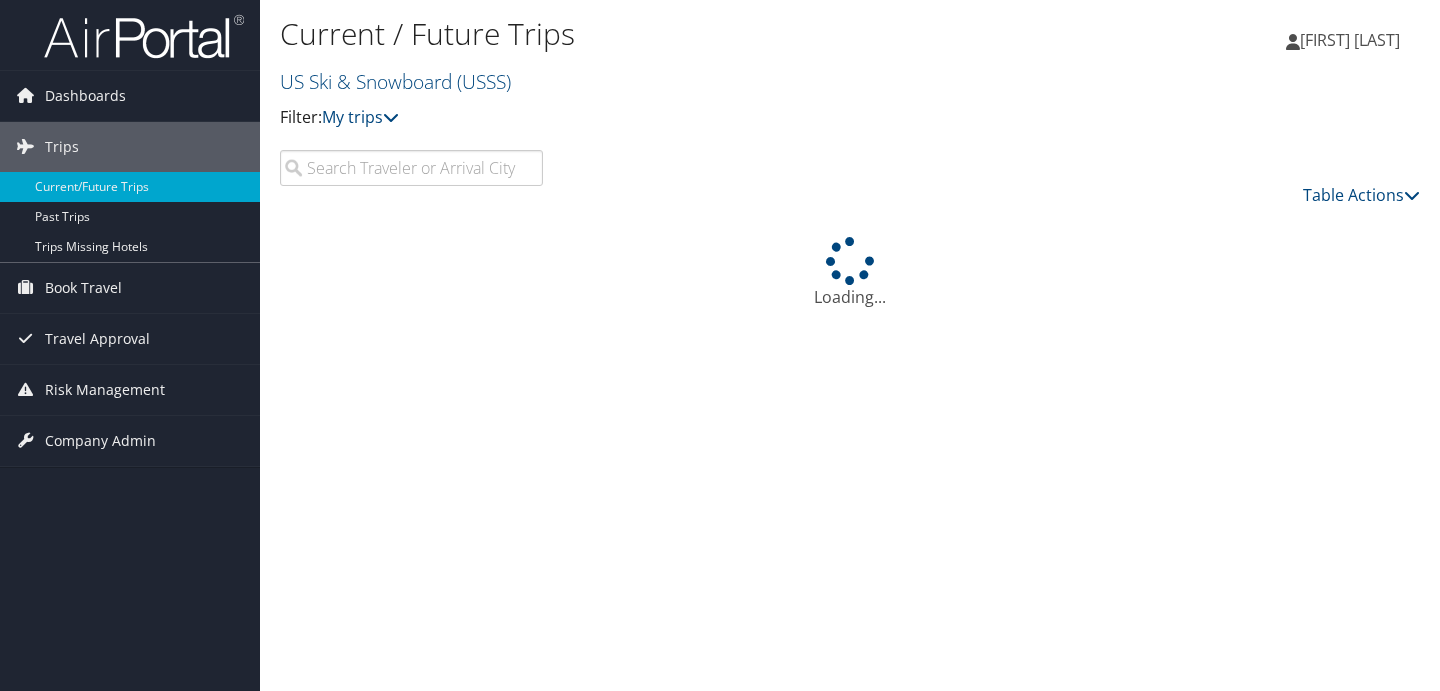 scroll, scrollTop: 0, scrollLeft: 0, axis: both 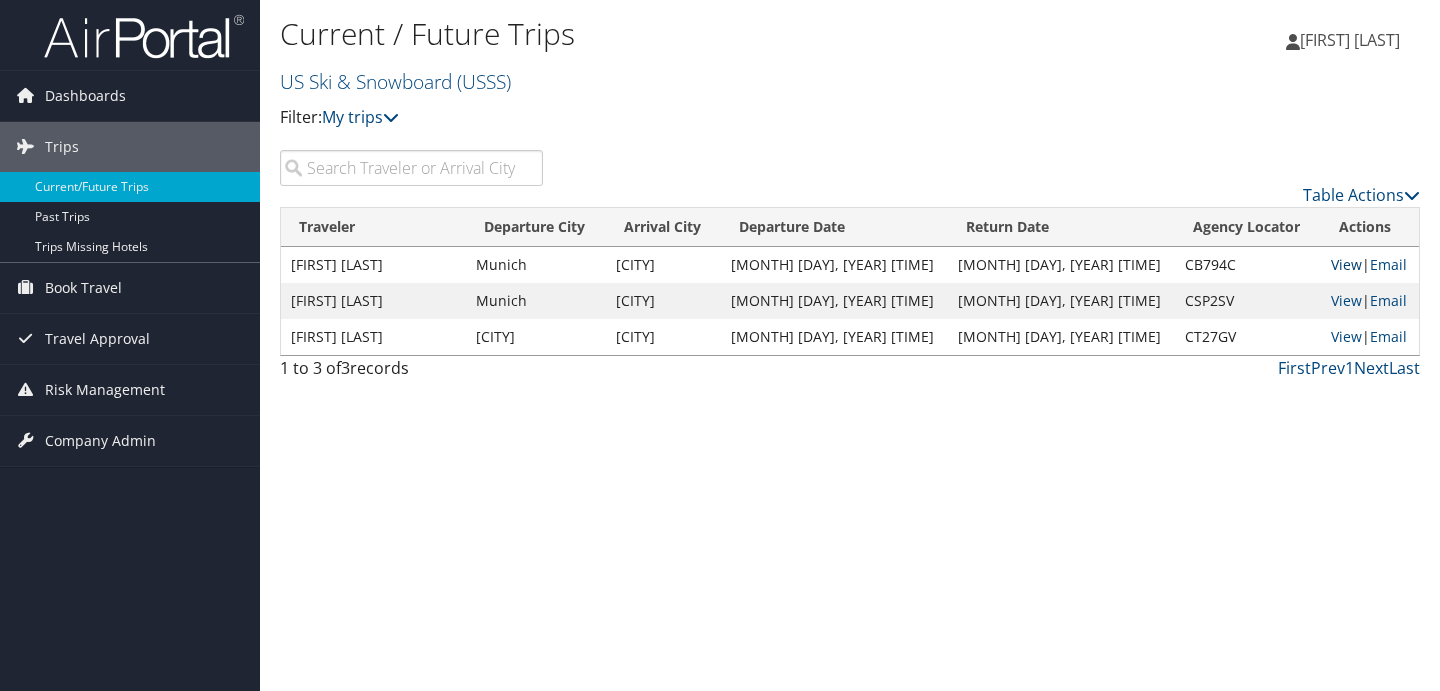 click on "View" at bounding box center (1346, 264) 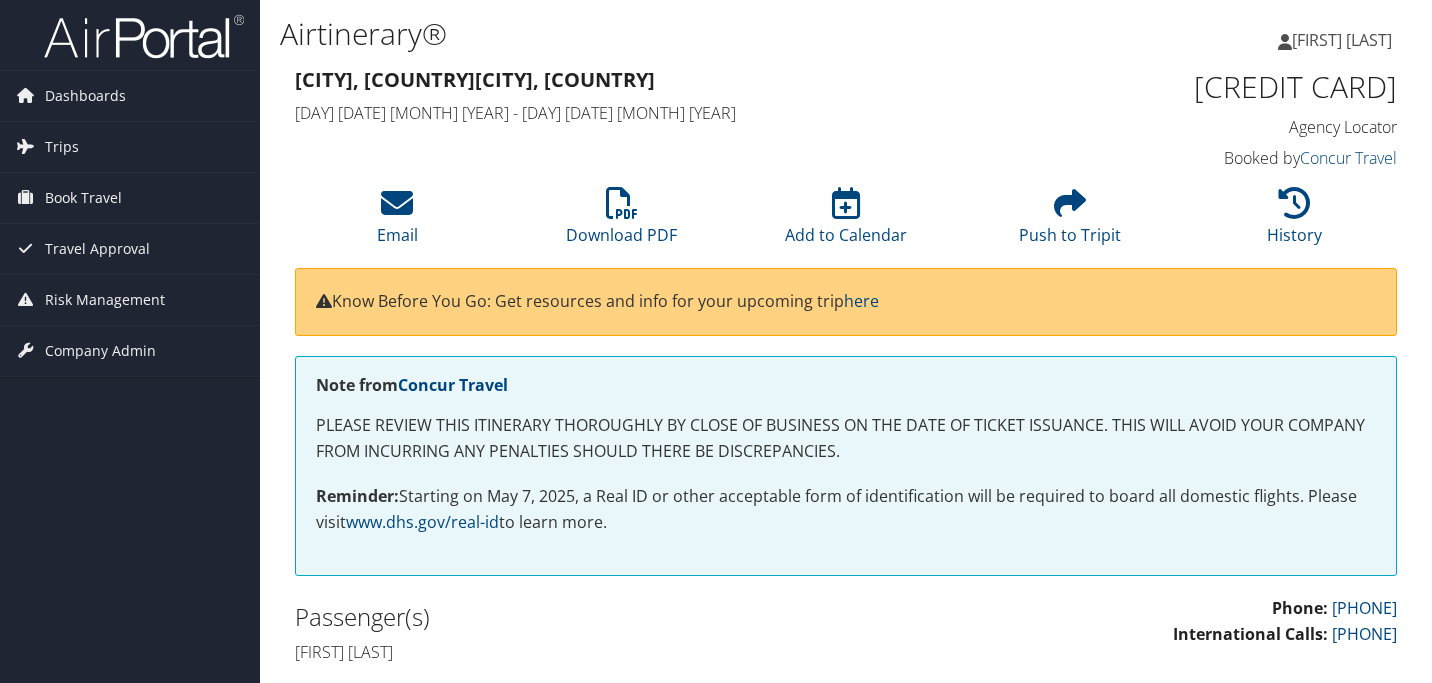 scroll, scrollTop: 0, scrollLeft: 0, axis: both 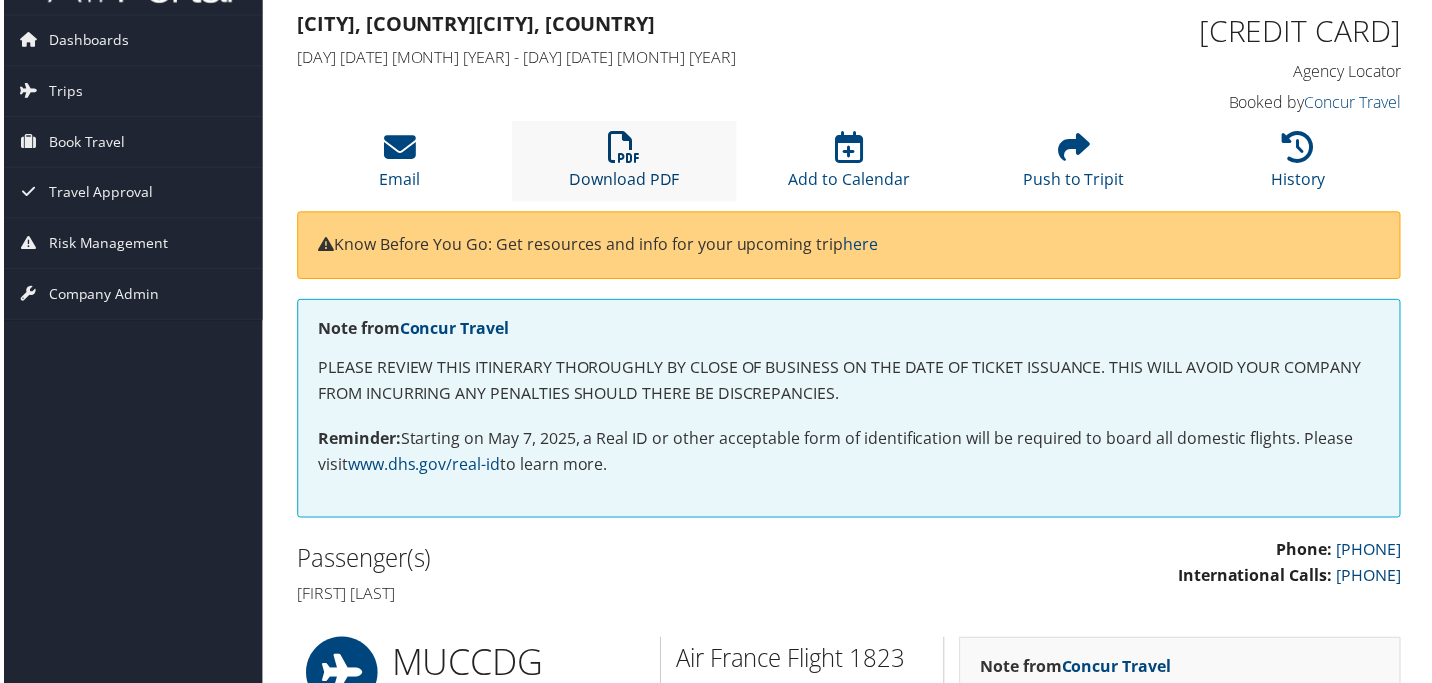 click at bounding box center (624, 148) 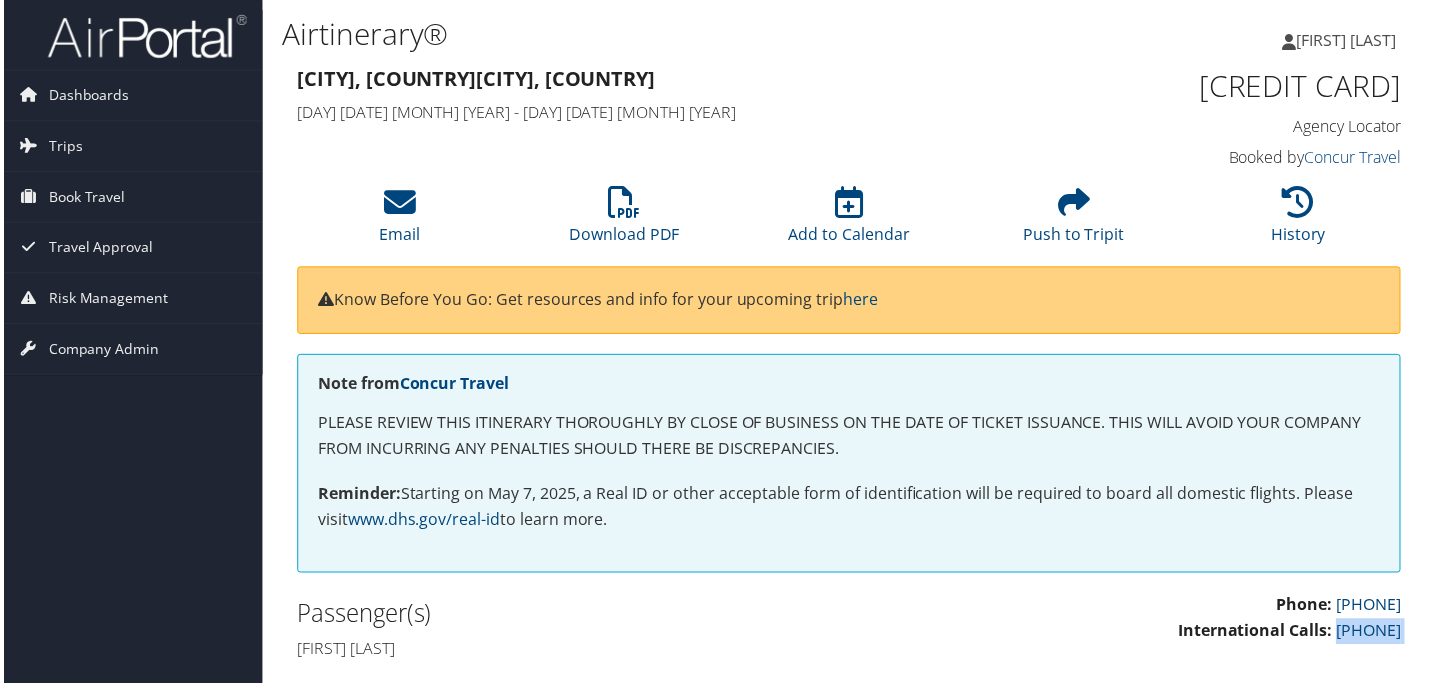 click on "Phone:   855-993-3274              International Calls:   801-613-8901" at bounding box center [1135, 631] 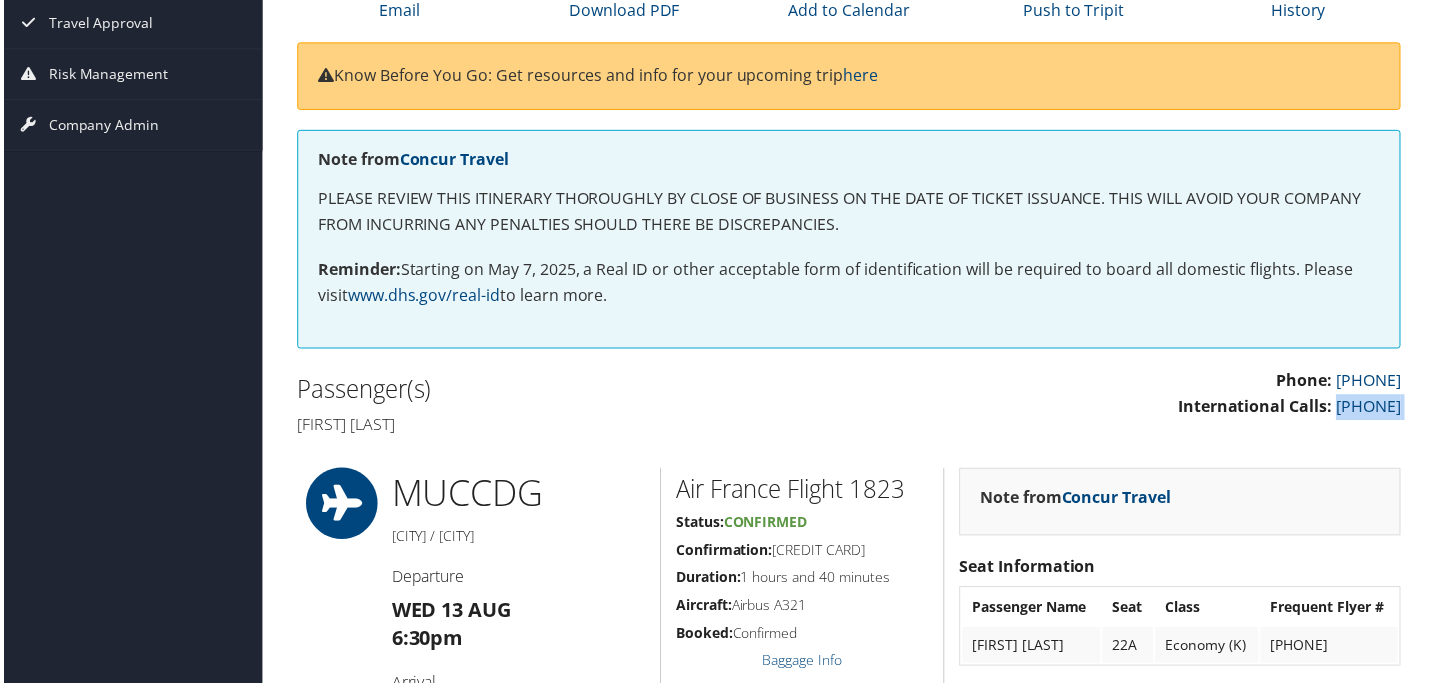 scroll, scrollTop: 0, scrollLeft: 0, axis: both 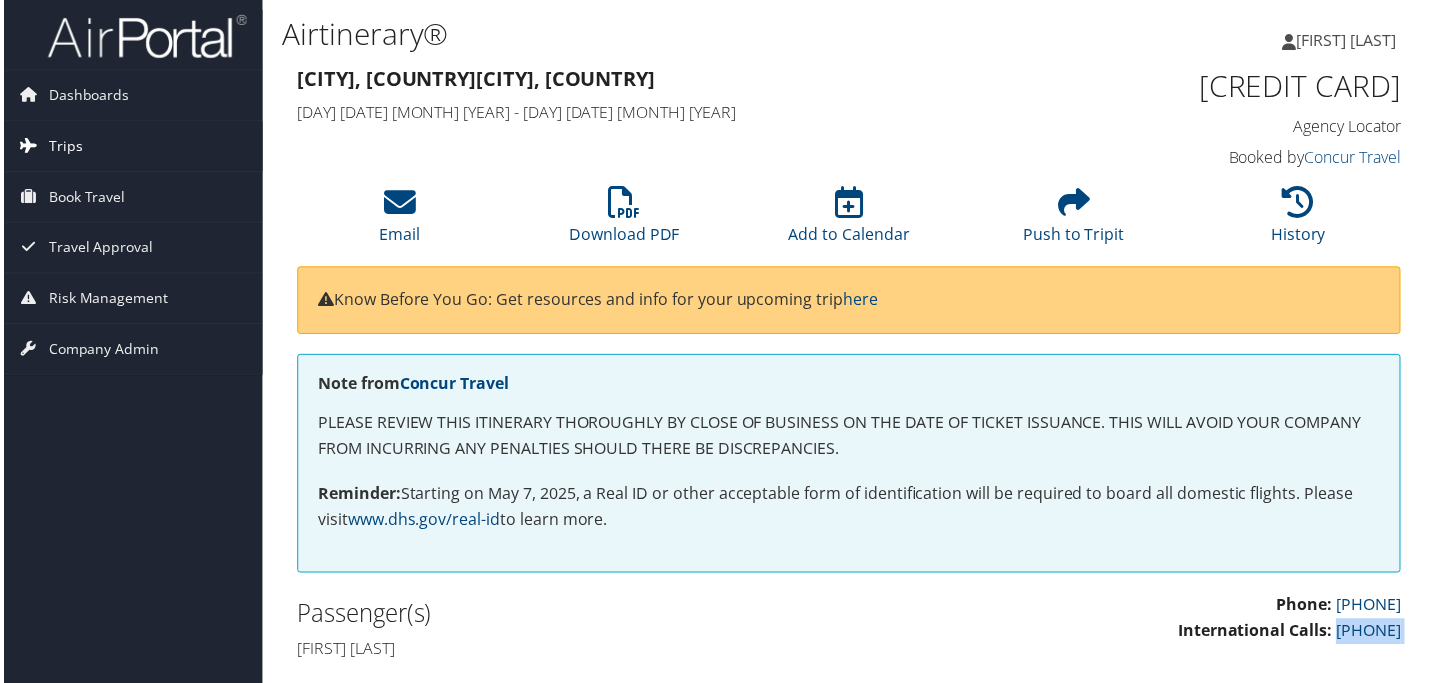 click on "Trips" at bounding box center [62, 147] 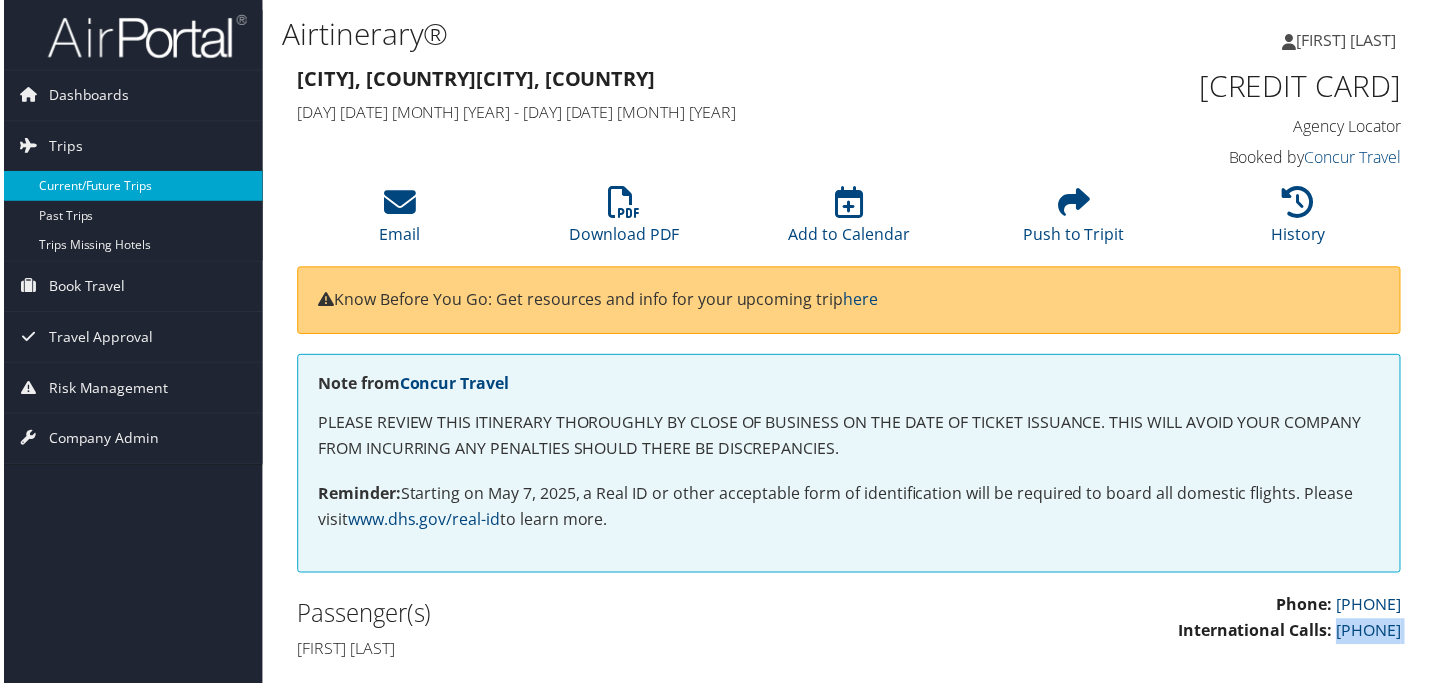 click on "Current/Future Trips" at bounding box center (130, 187) 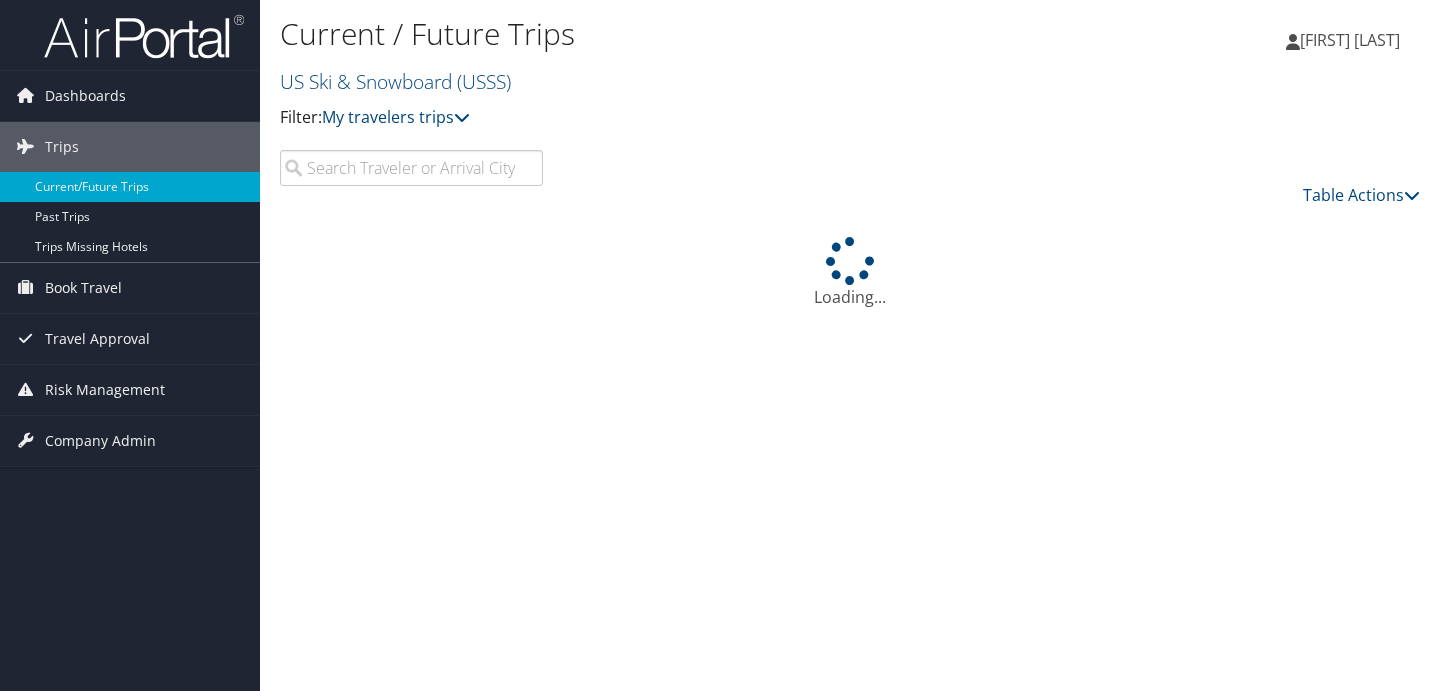 scroll, scrollTop: 0, scrollLeft: 0, axis: both 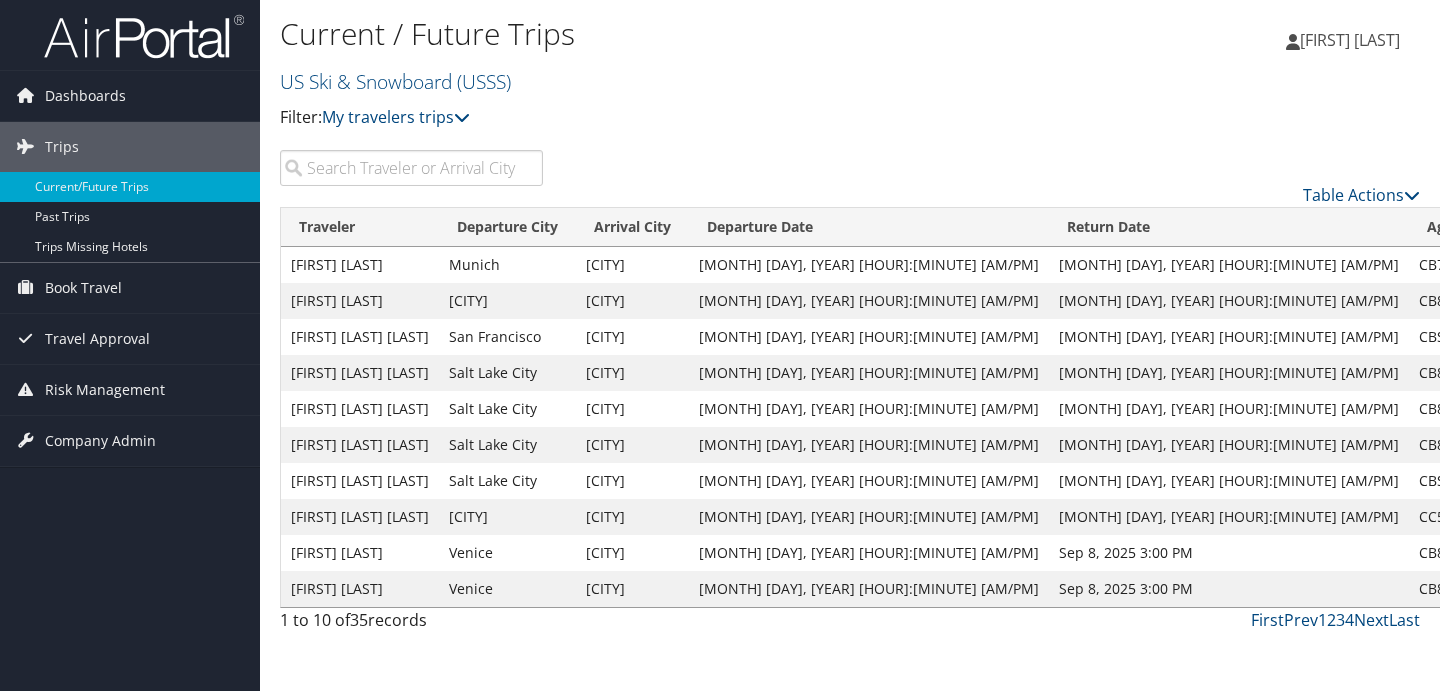 click on "Table Actions" at bounding box center (997, 178) 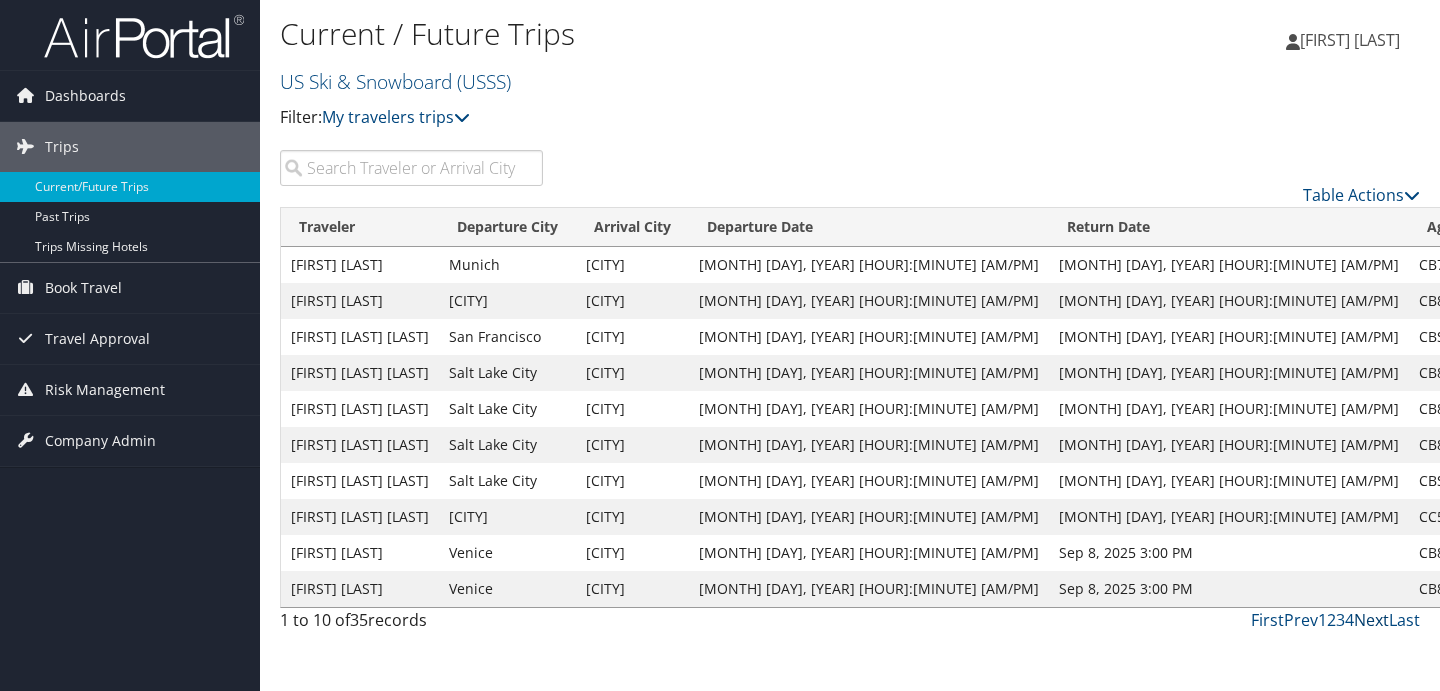 click on "Next" at bounding box center [1371, 620] 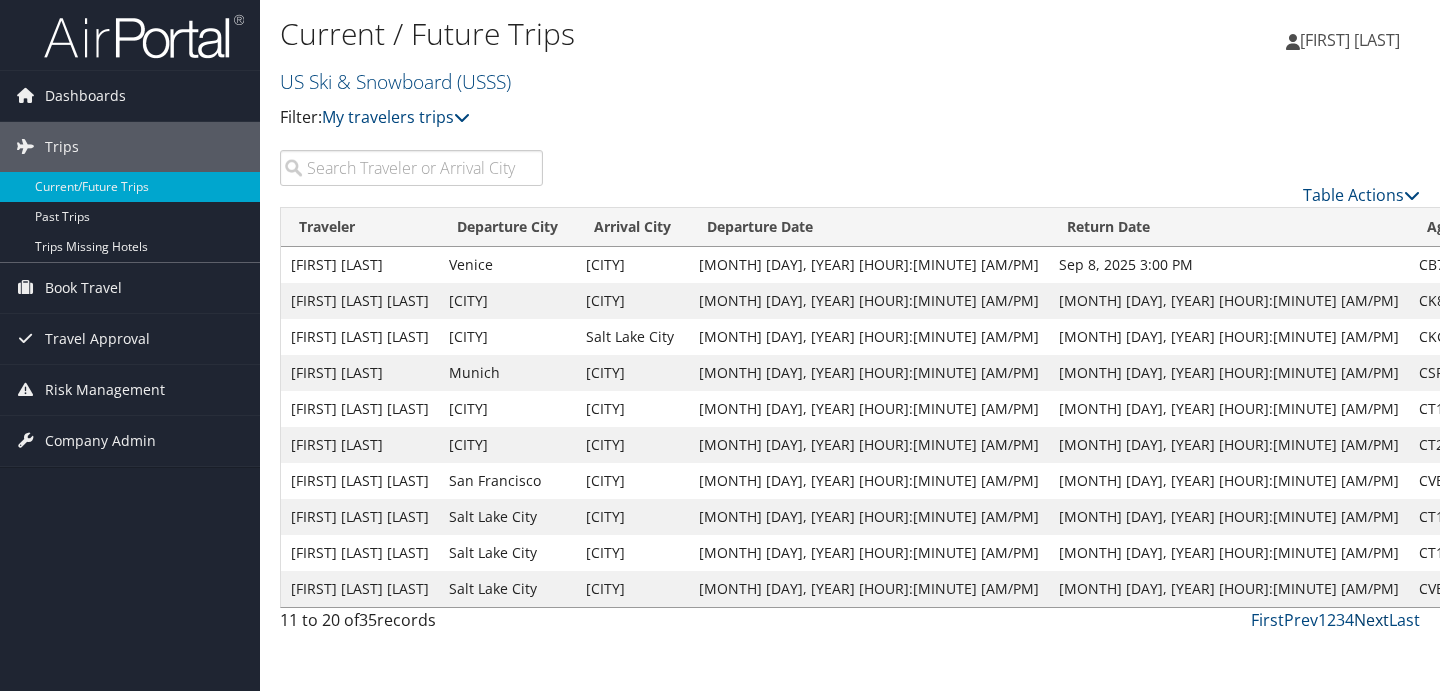 click on "Next" at bounding box center (1371, 620) 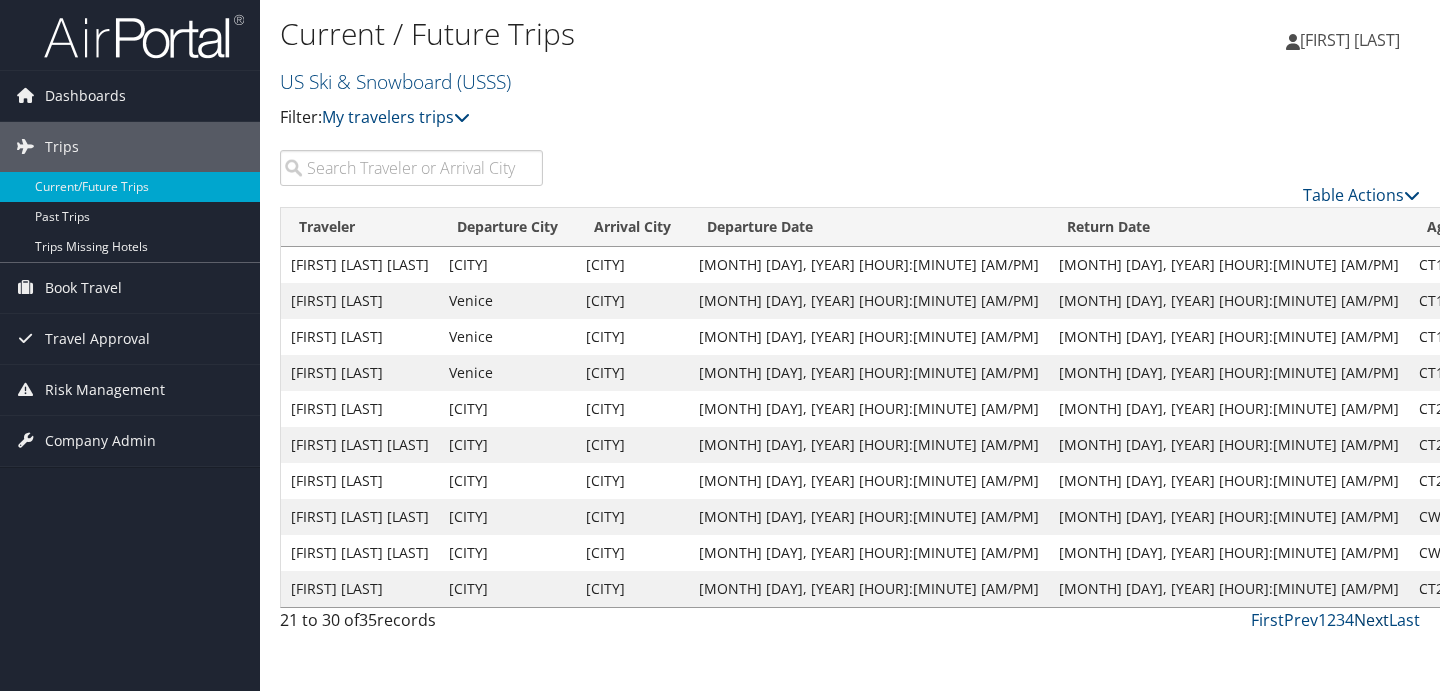 click on "Next" at bounding box center [1371, 620] 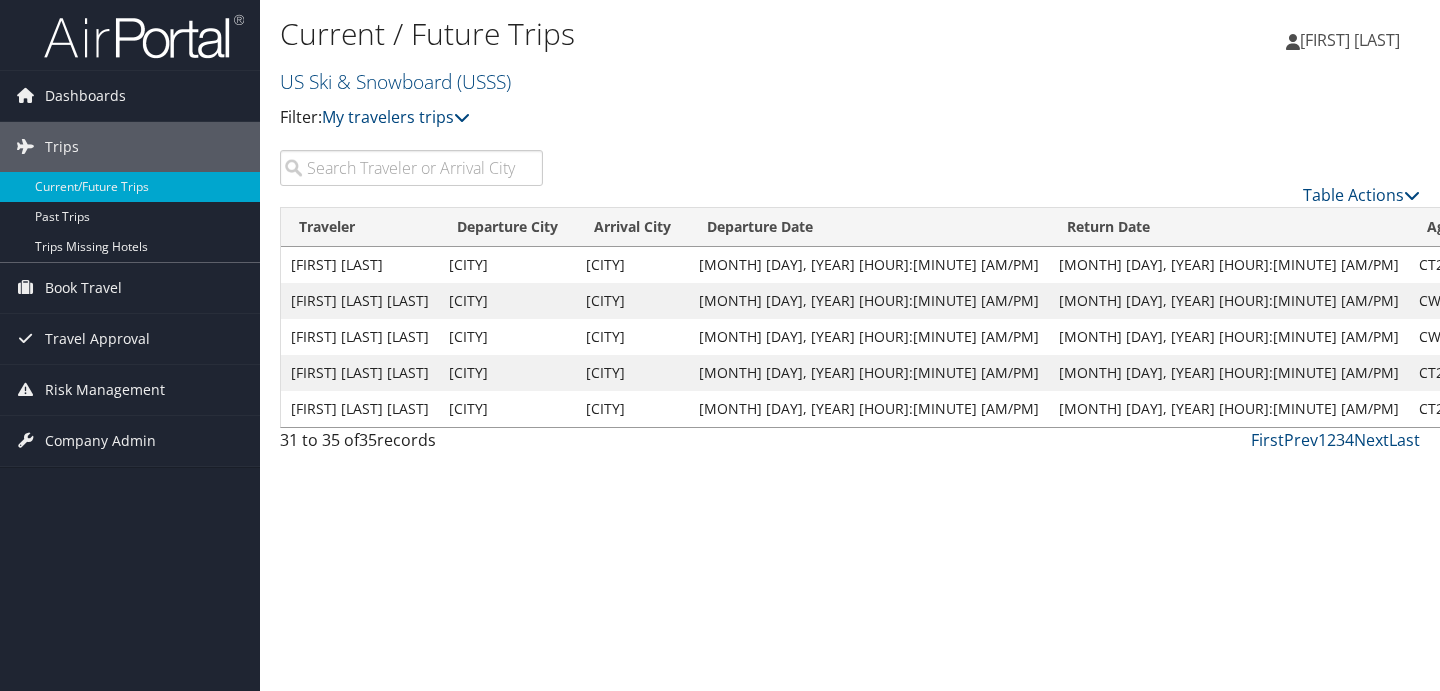 click on "3" at bounding box center [1340, 440] 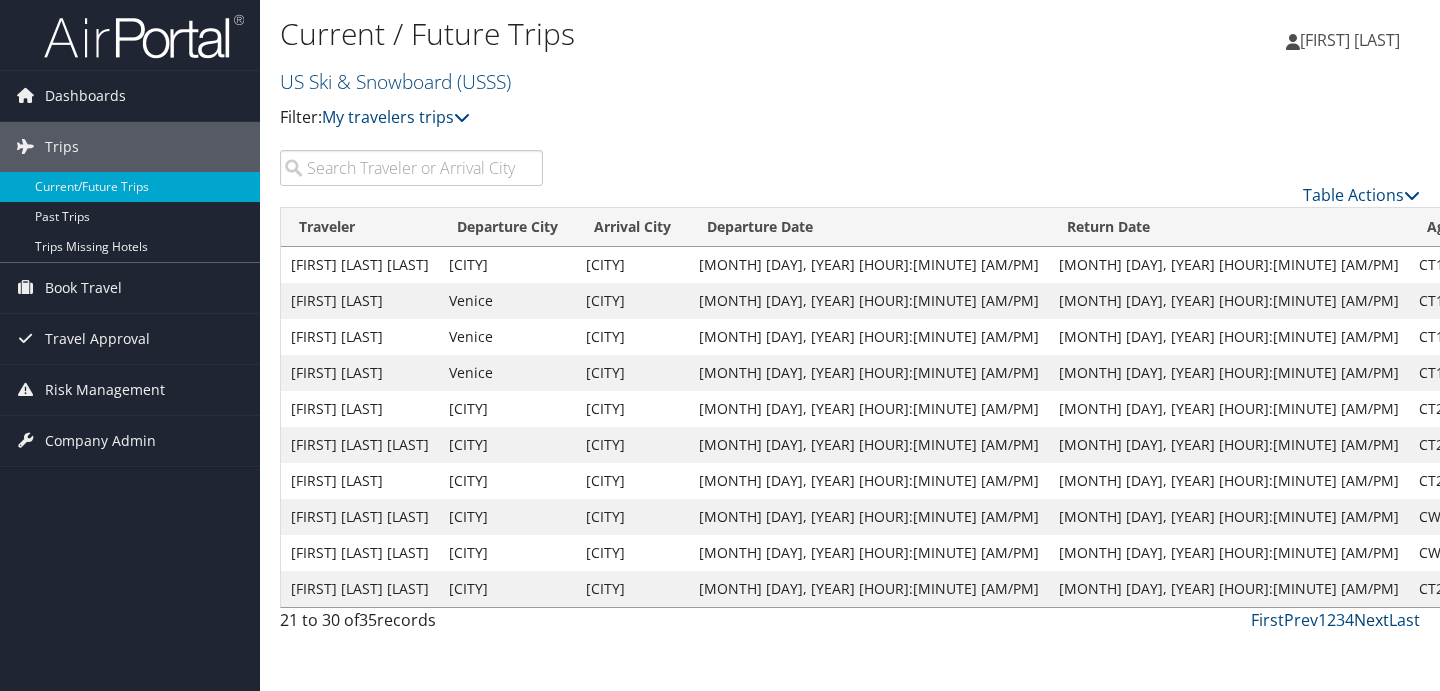 click on "Next" at bounding box center (1371, 620) 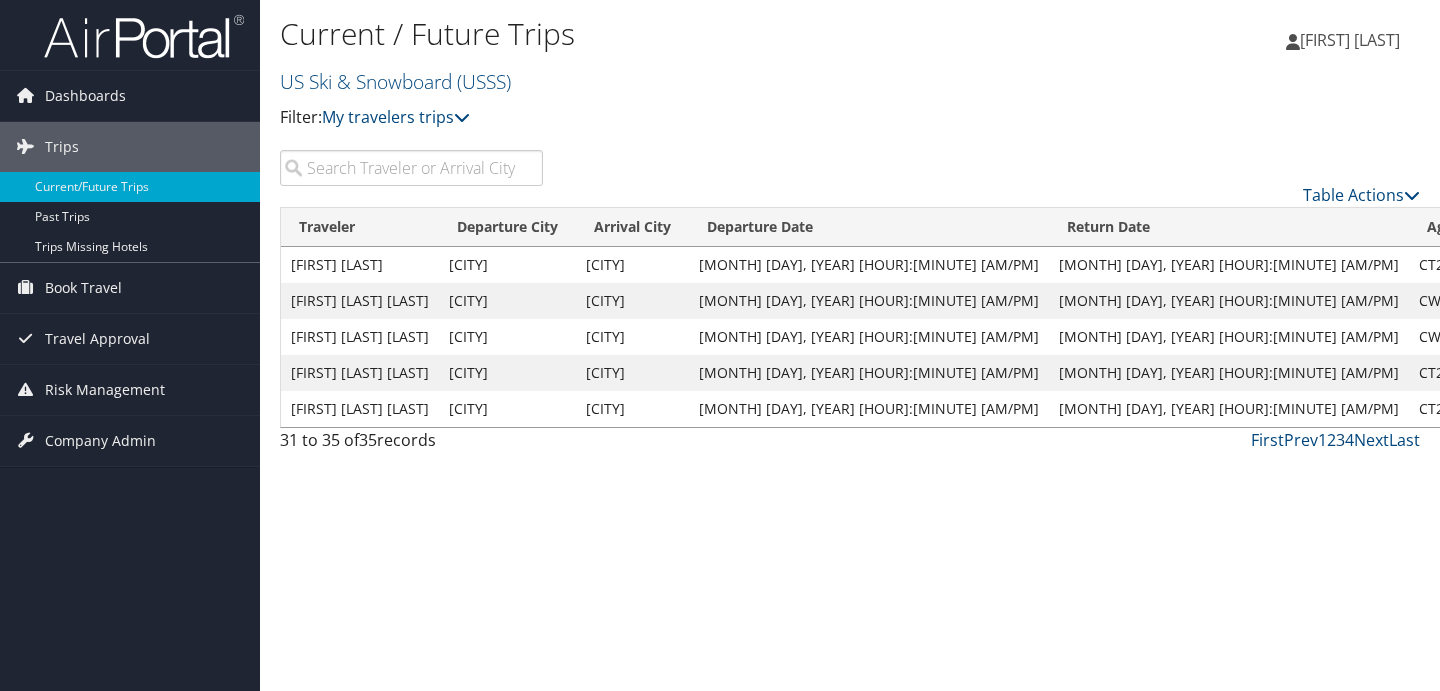 click on "3" at bounding box center [1340, 440] 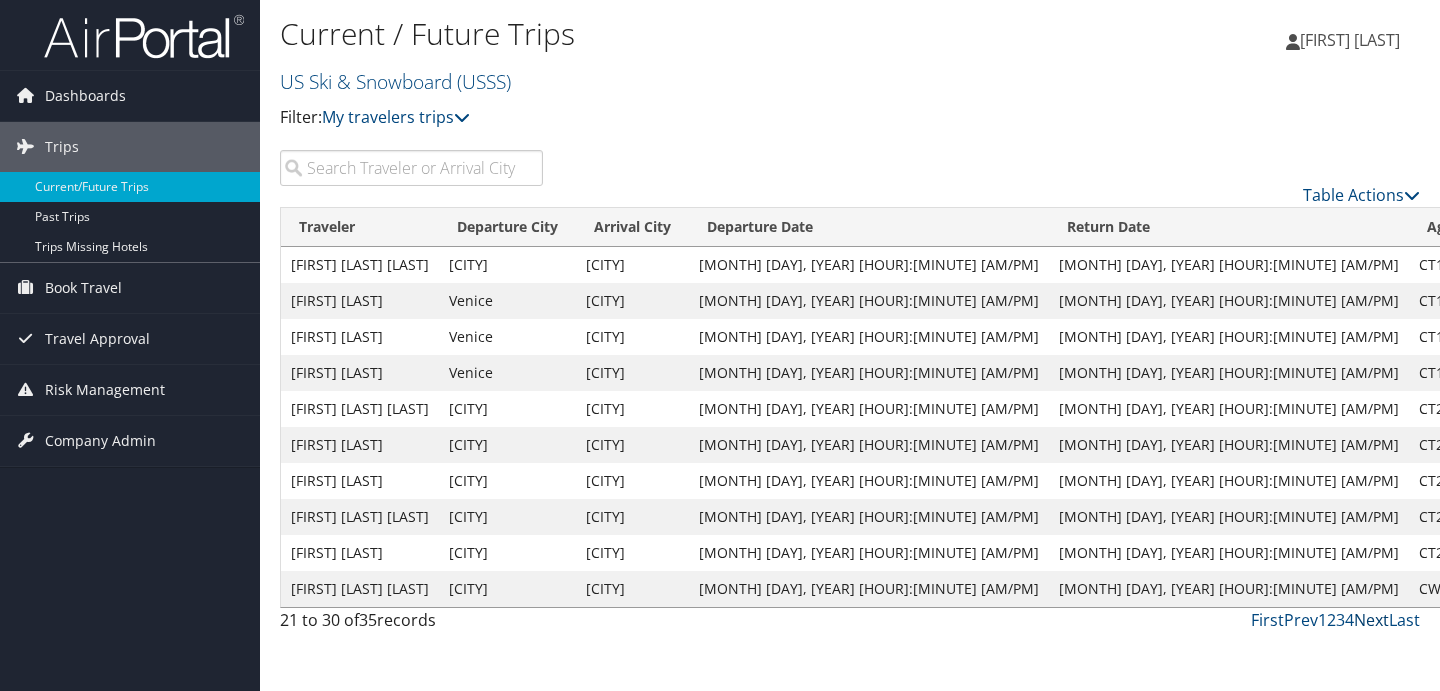 click on "Next" at bounding box center (1371, 620) 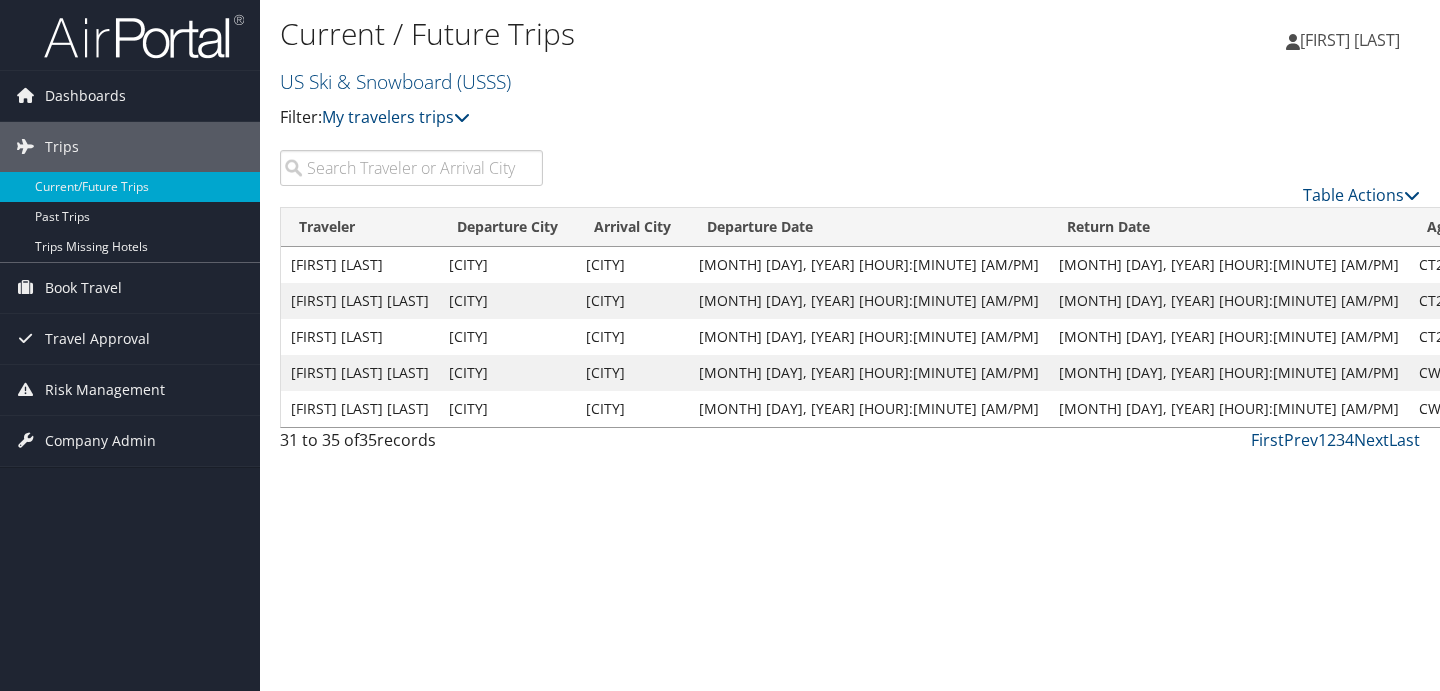 click on "3" at bounding box center [1340, 440] 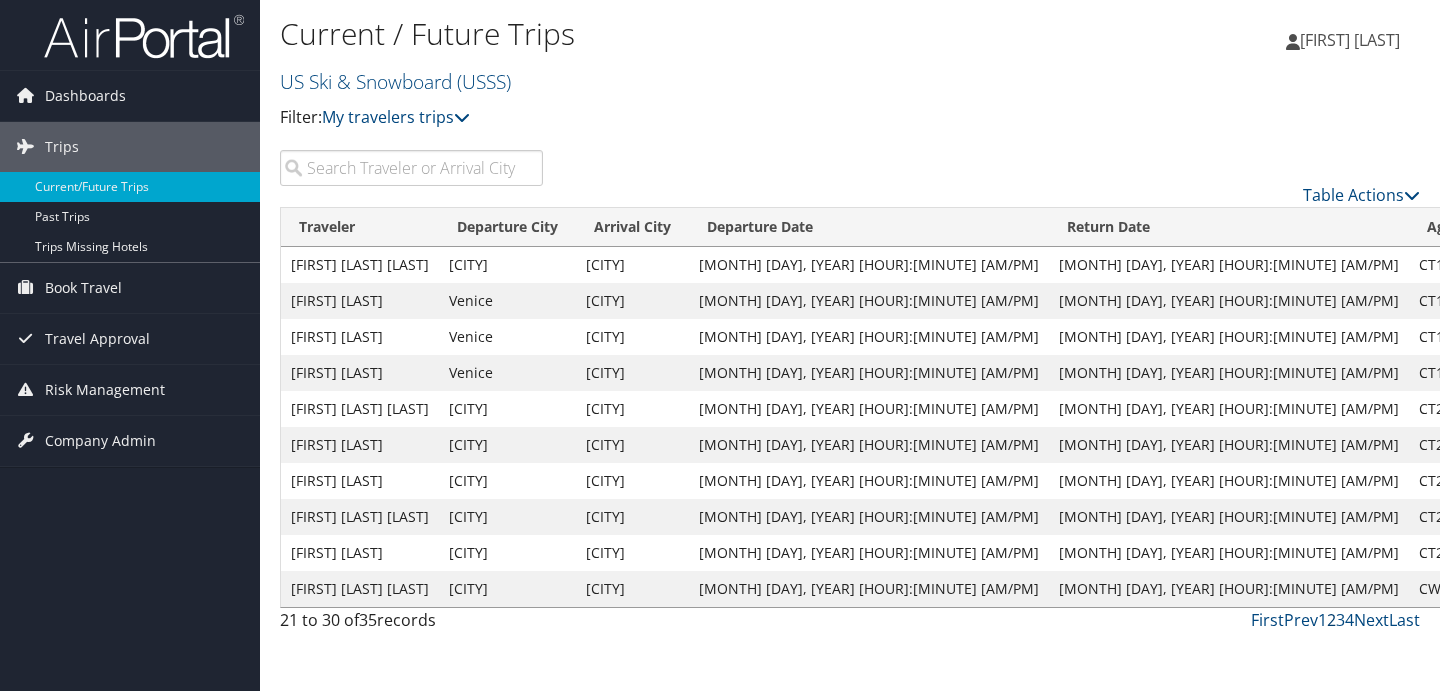 click on "2" at bounding box center [1331, 620] 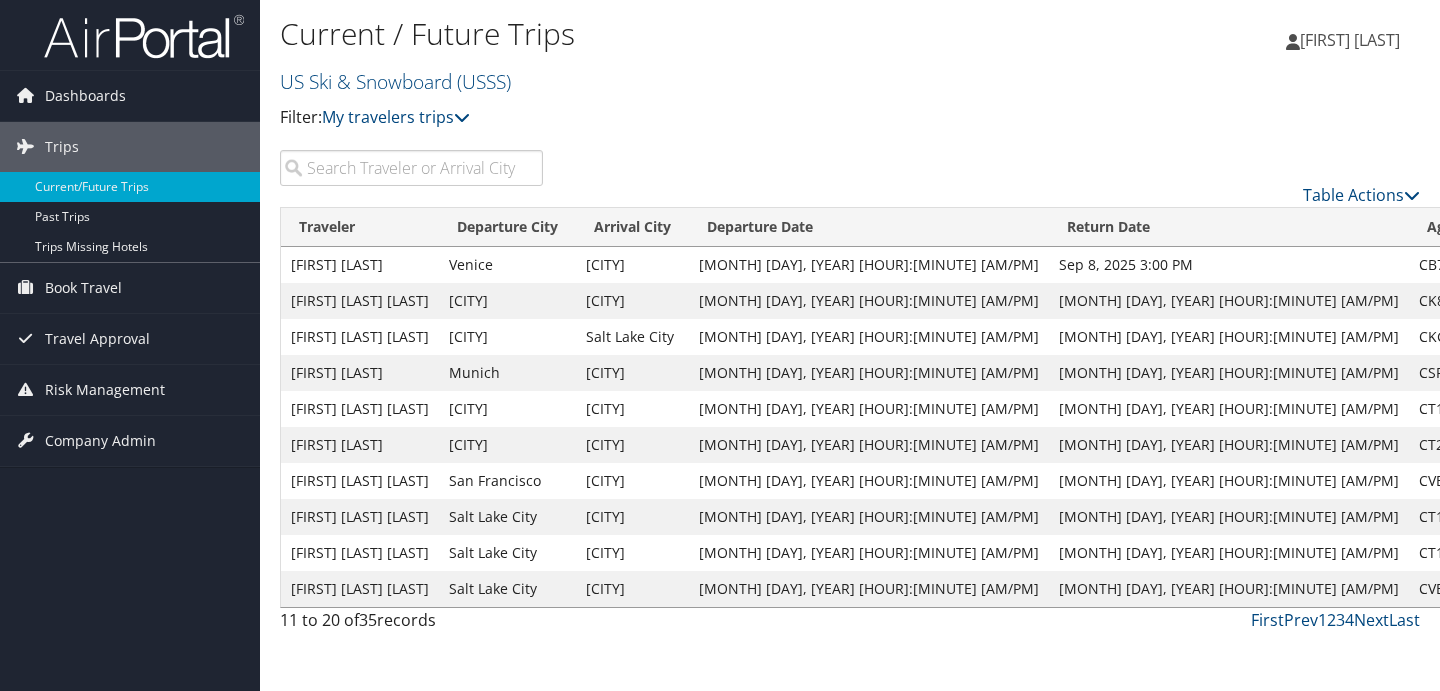 click at bounding box center (411, 168) 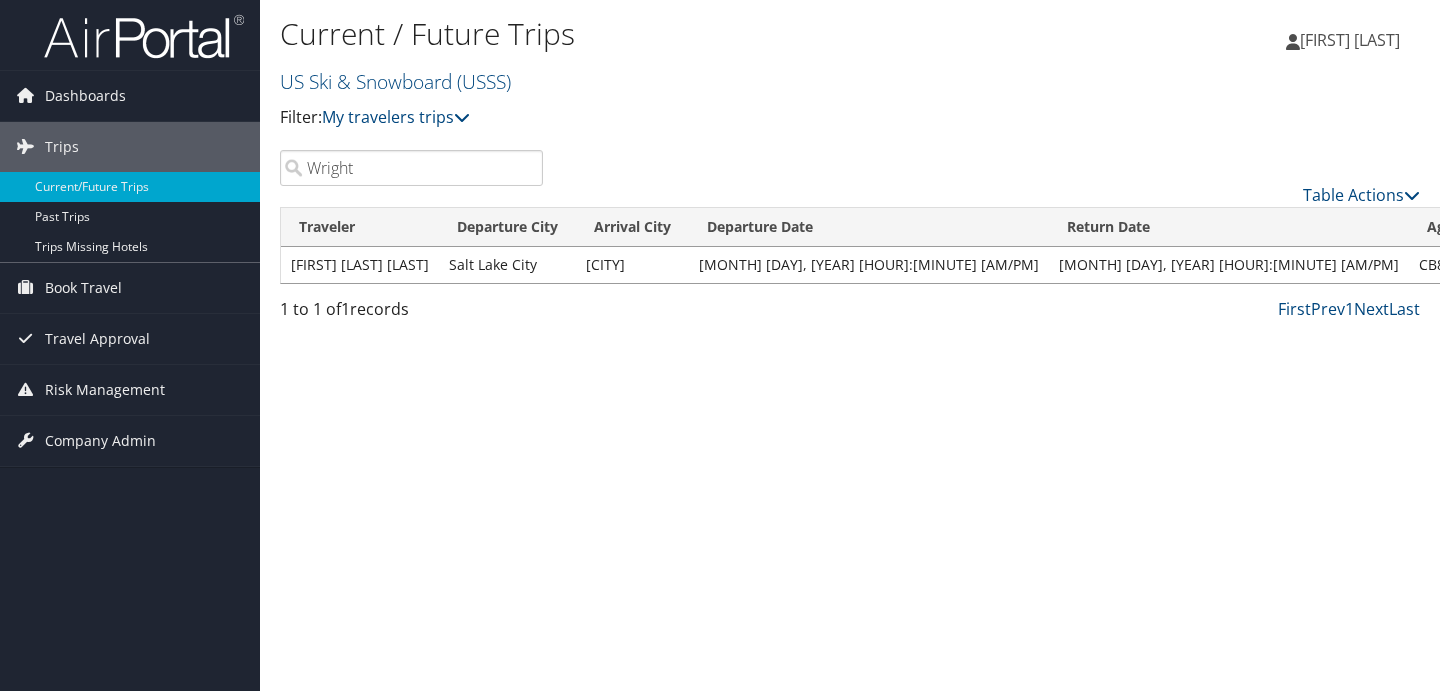 type on "Wright" 